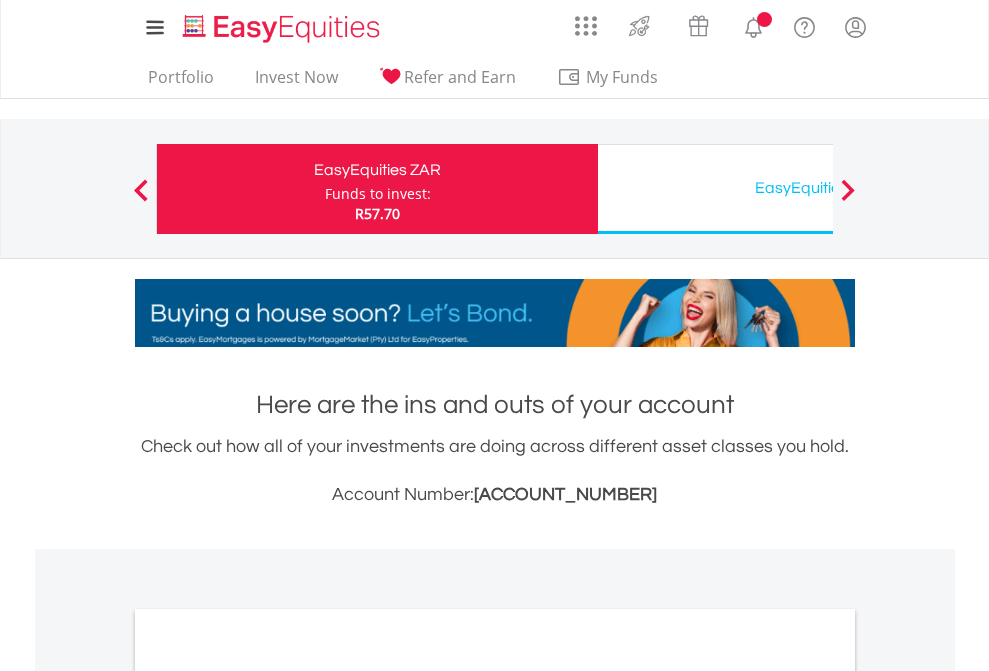 scroll, scrollTop: 0, scrollLeft: 0, axis: both 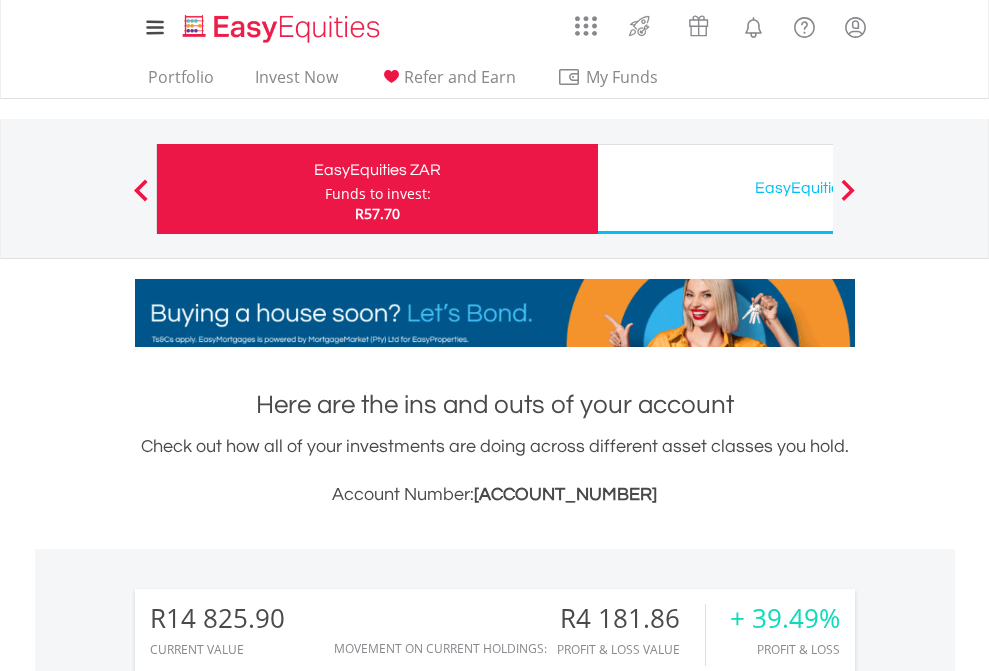 click on "Funds to invest:" at bounding box center [378, 194] 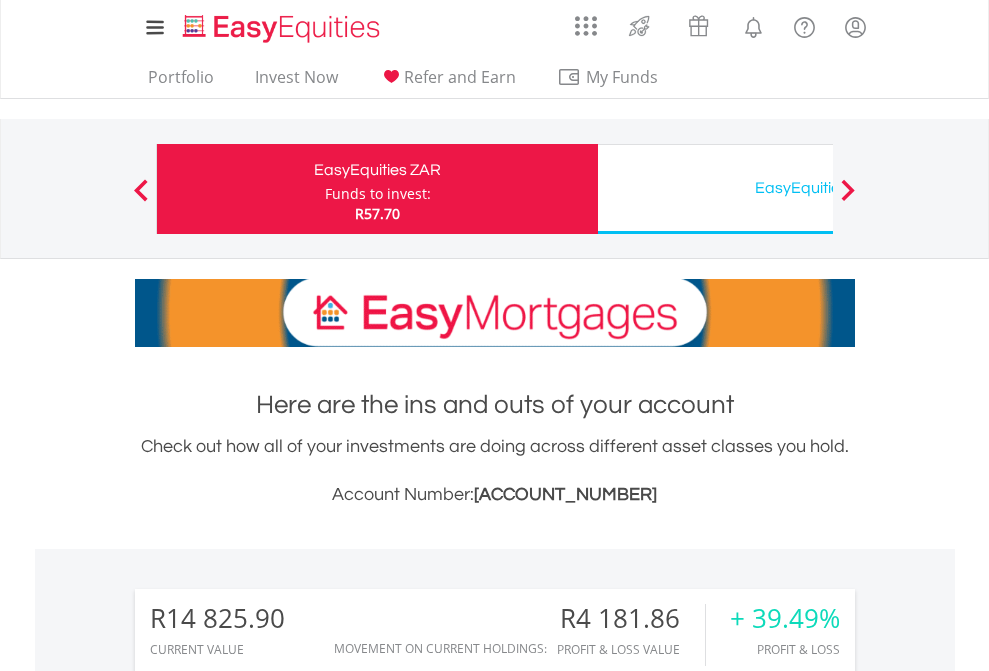 scroll, scrollTop: 999808, scrollLeft: 999687, axis: both 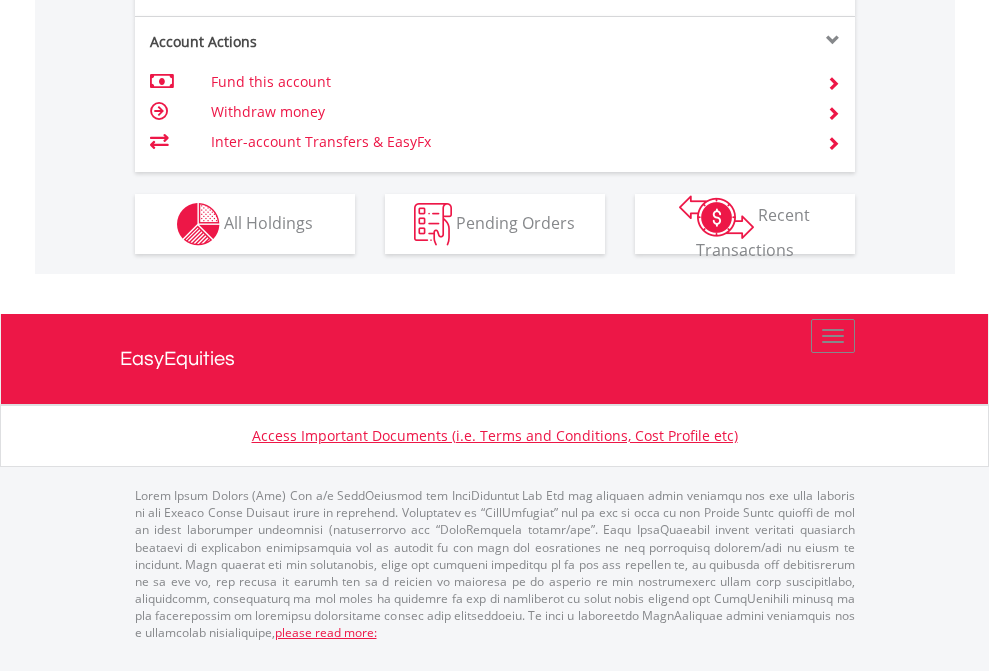 click on "Investment types" at bounding box center (706, -337) 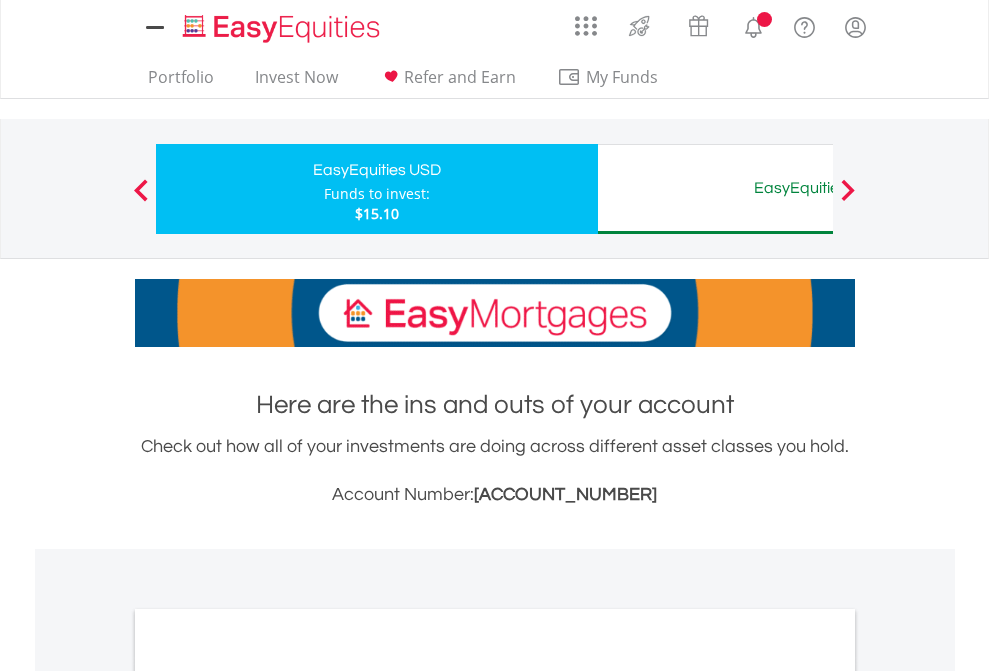 scroll, scrollTop: 0, scrollLeft: 0, axis: both 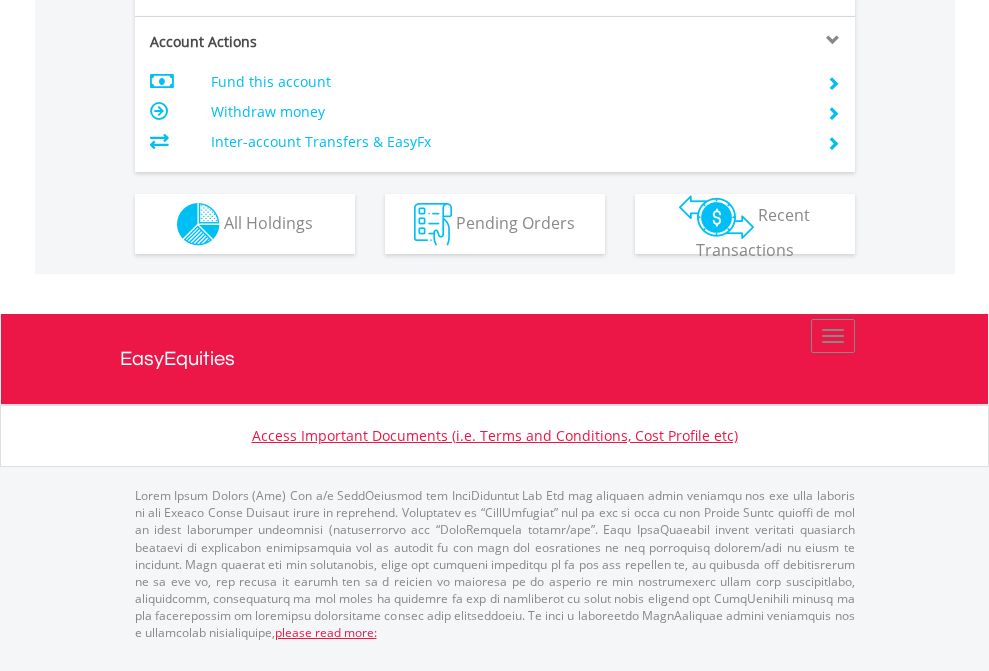 click on "Investment types" at bounding box center (706, -337) 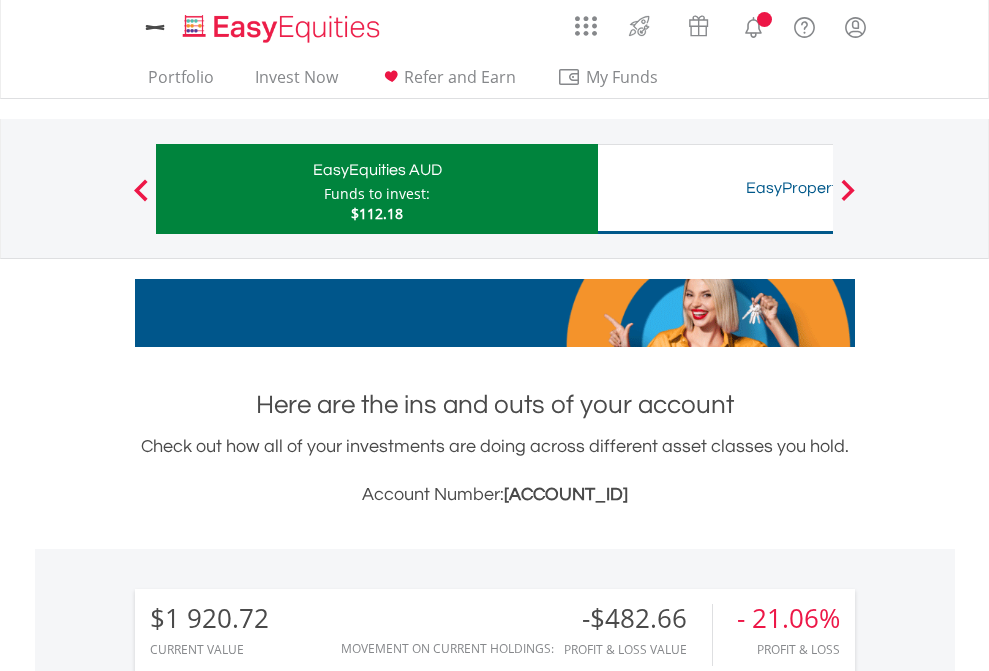 scroll, scrollTop: 0, scrollLeft: 0, axis: both 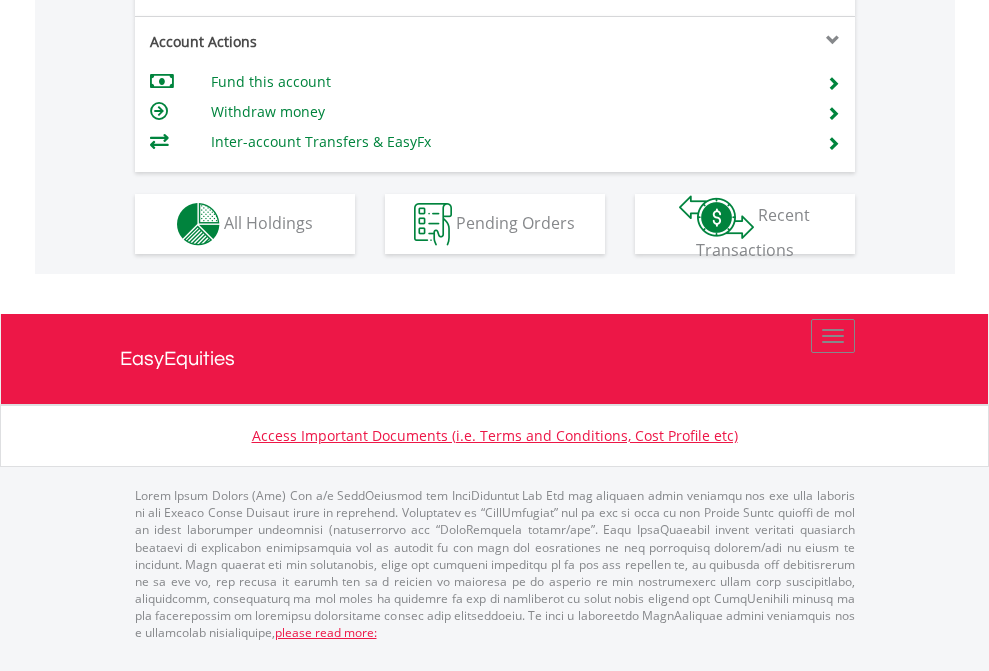 click on "Investment types" at bounding box center [706, -337] 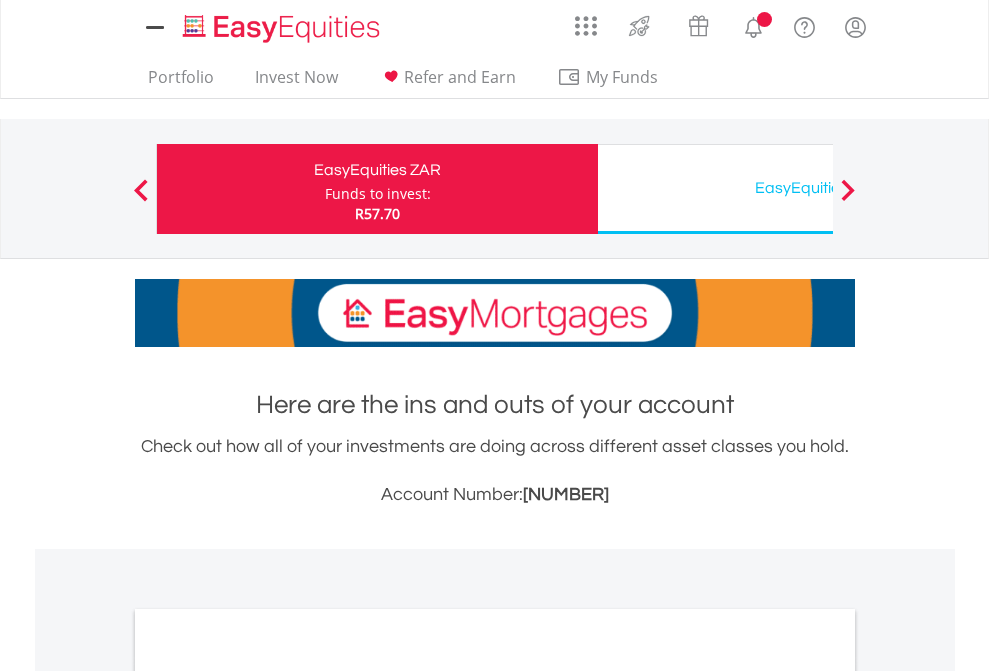 scroll, scrollTop: 0, scrollLeft: 0, axis: both 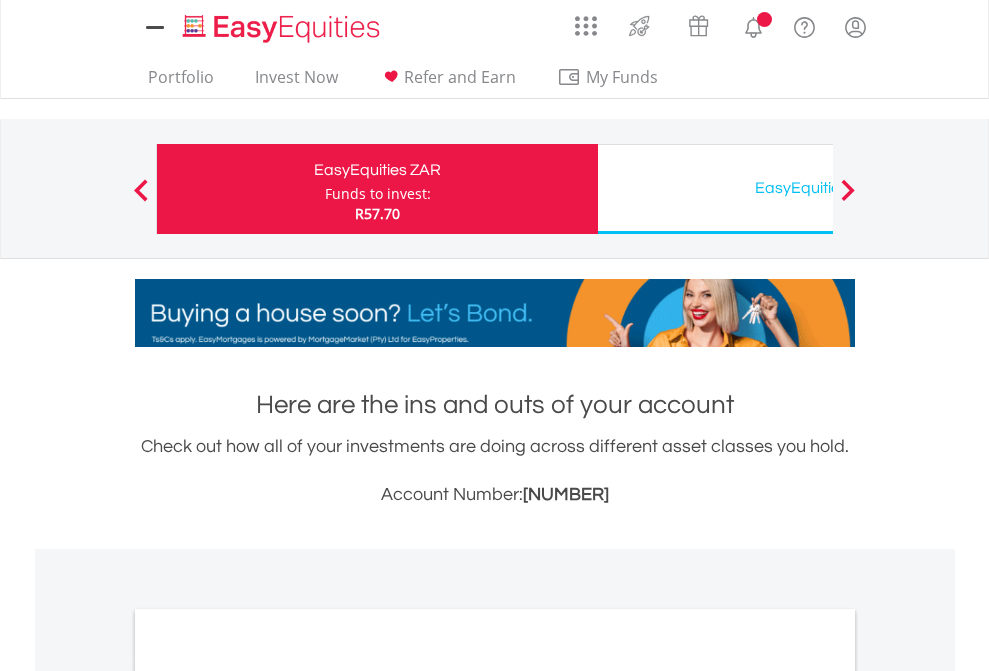 click on "All Holdings" at bounding box center [268, 1096] 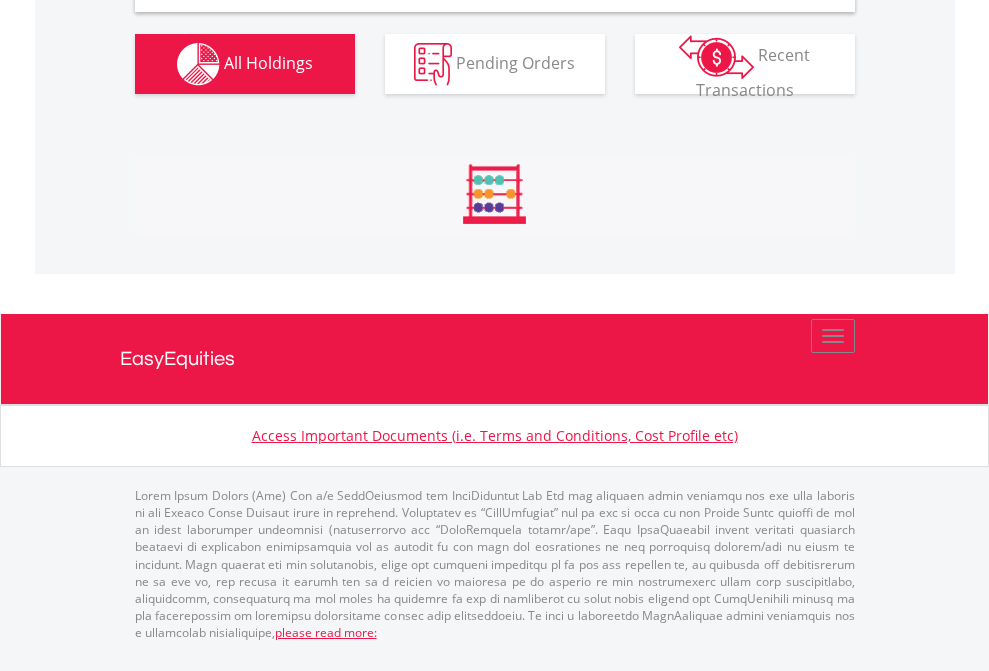 scroll, scrollTop: 1933, scrollLeft: 0, axis: vertical 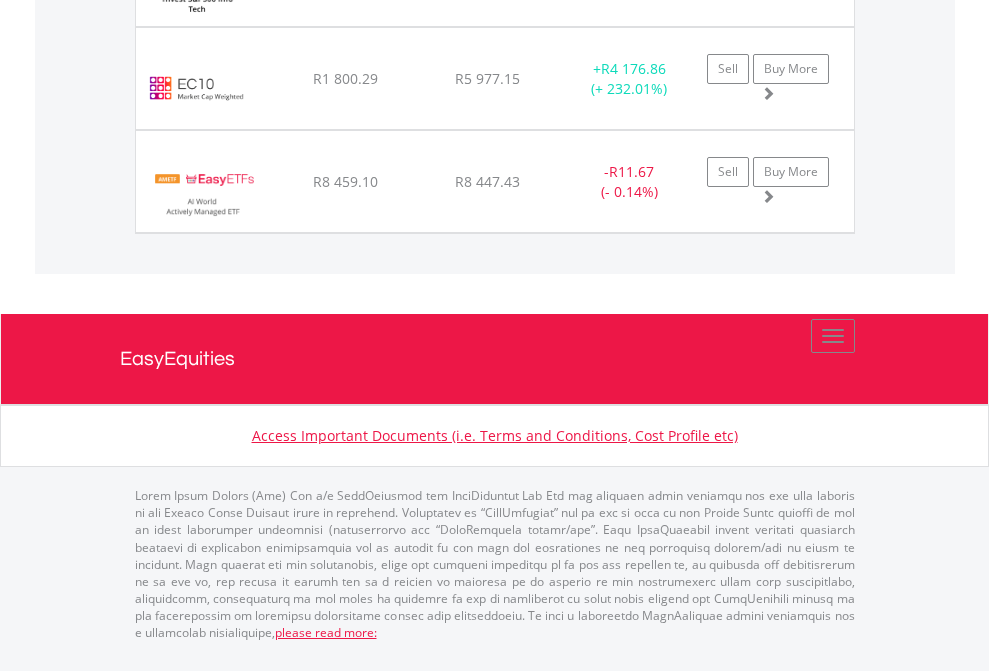 click on "EasyEquities USD" at bounding box center [818, -1277] 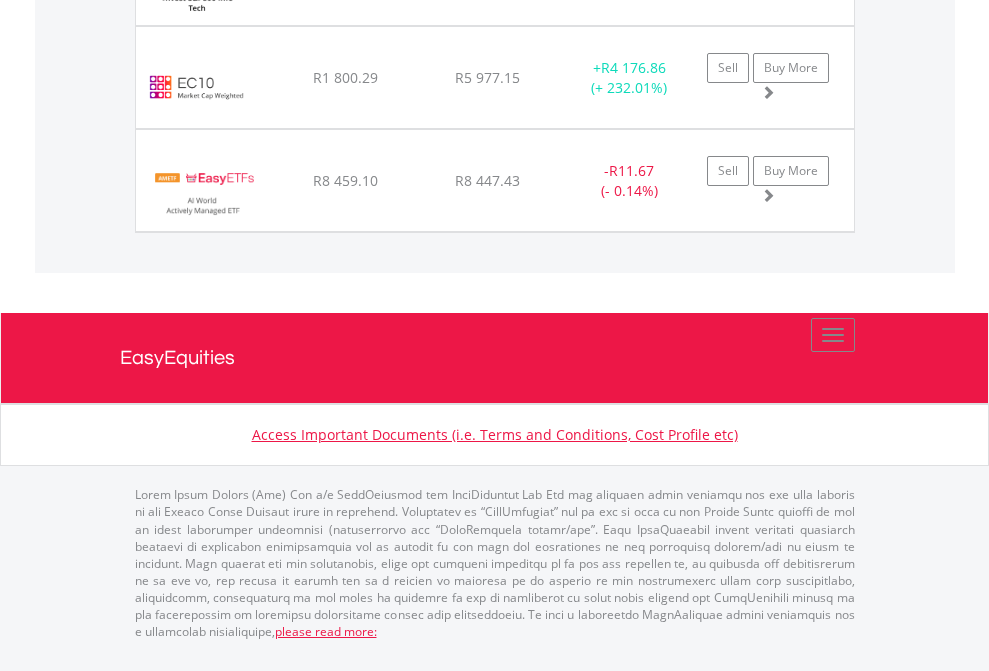 scroll, scrollTop: 144, scrollLeft: 0, axis: vertical 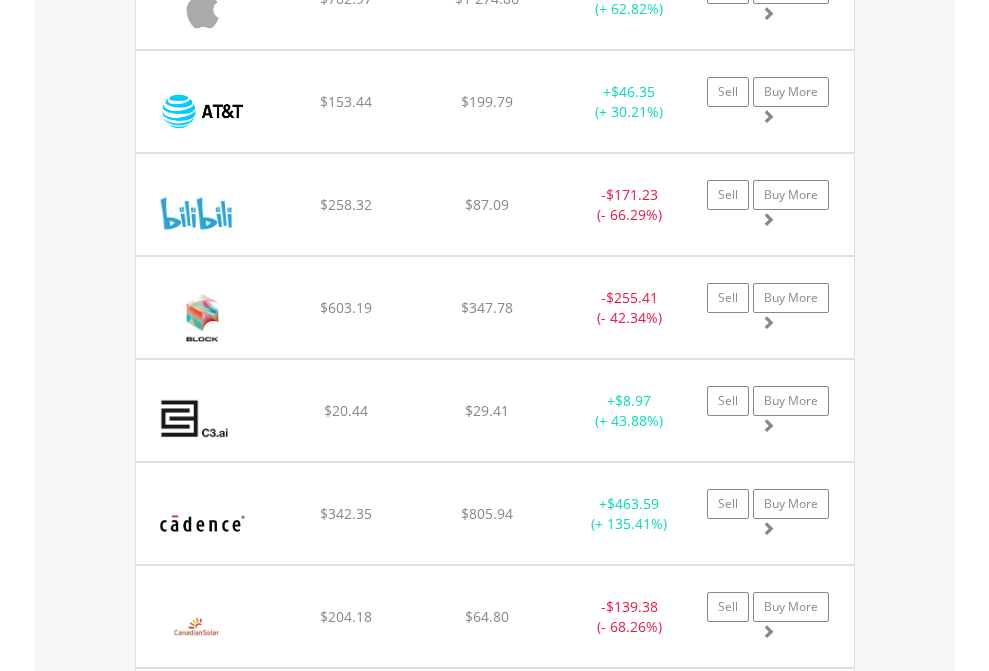 click on "EasyEquities AUD" at bounding box center [818, -2036] 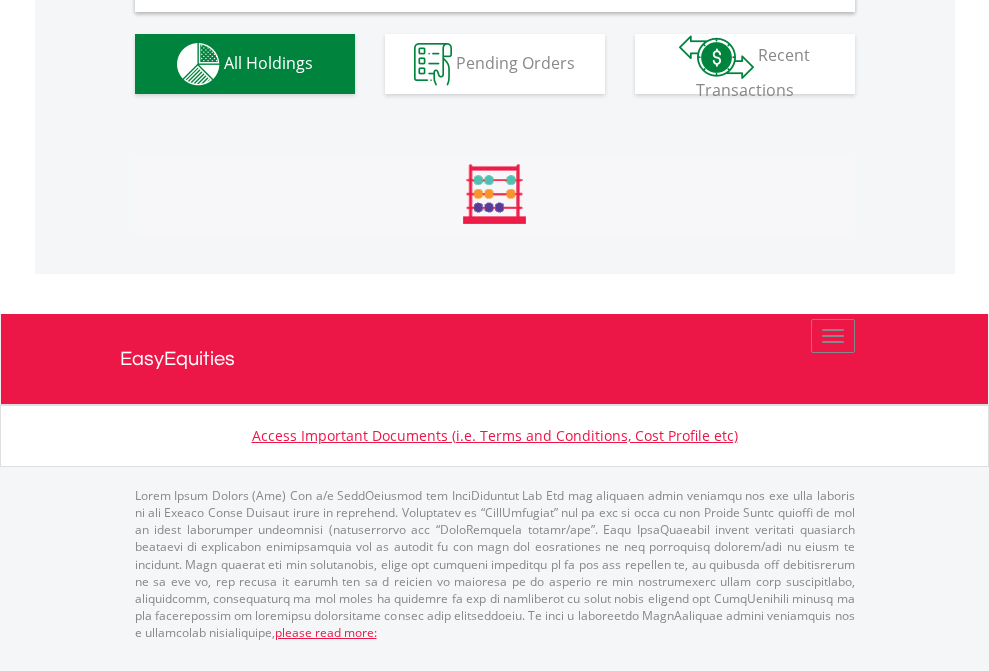 scroll, scrollTop: 1933, scrollLeft: 0, axis: vertical 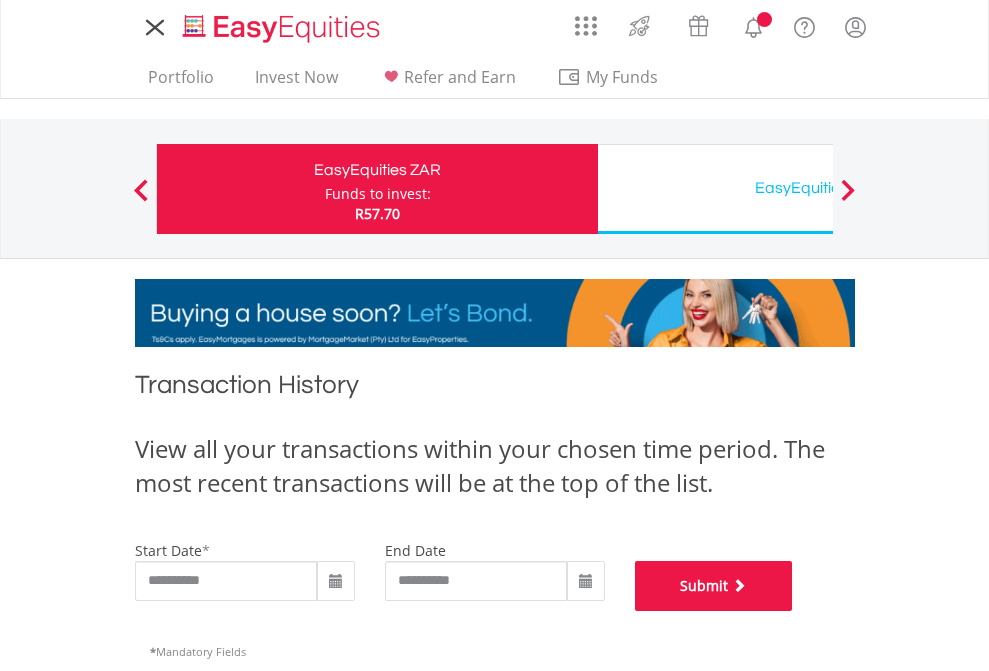 click on "Submit" at bounding box center (714, 586) 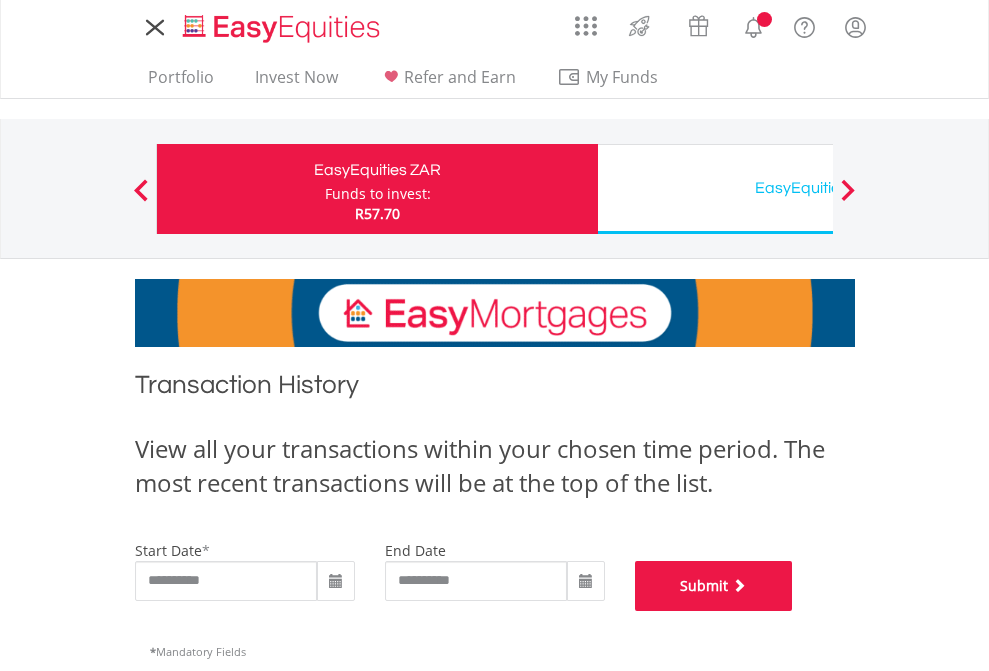 scroll, scrollTop: 811, scrollLeft: 0, axis: vertical 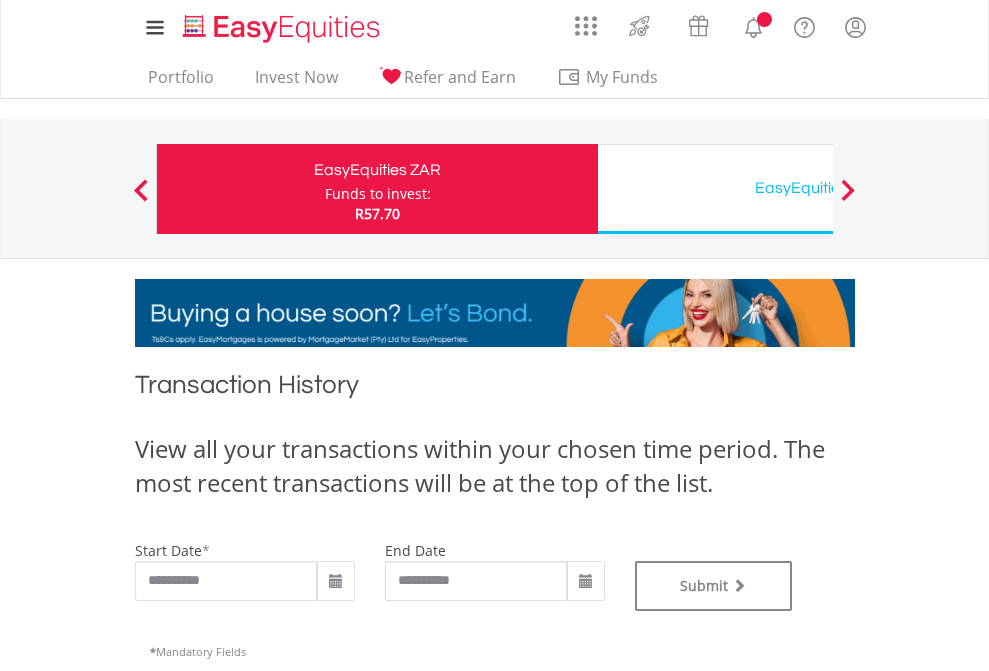 click on "EasyEquities USD" at bounding box center [818, 188] 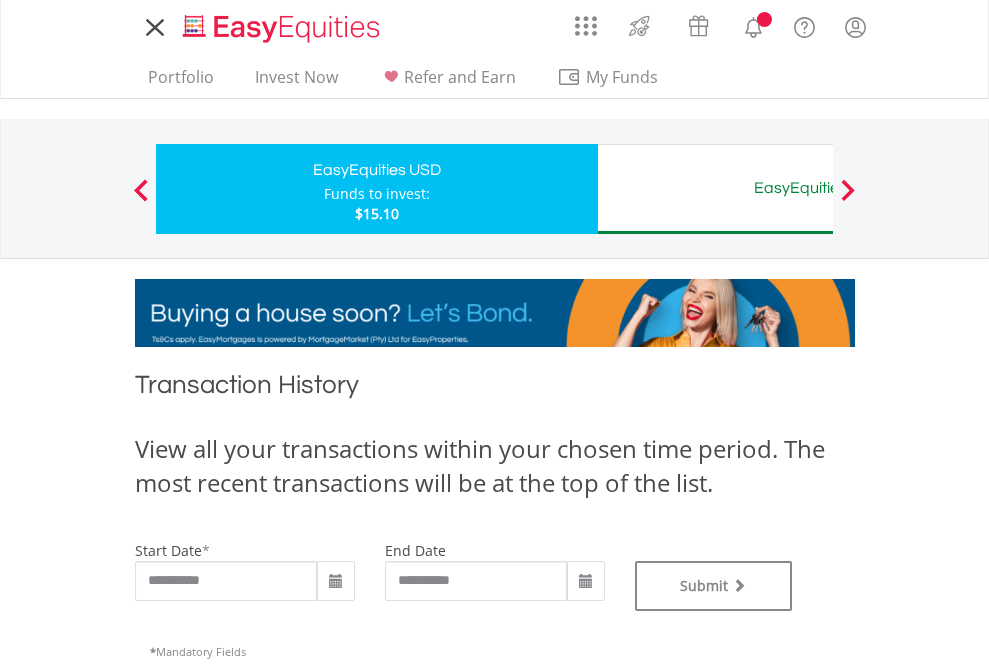 type on "**********" 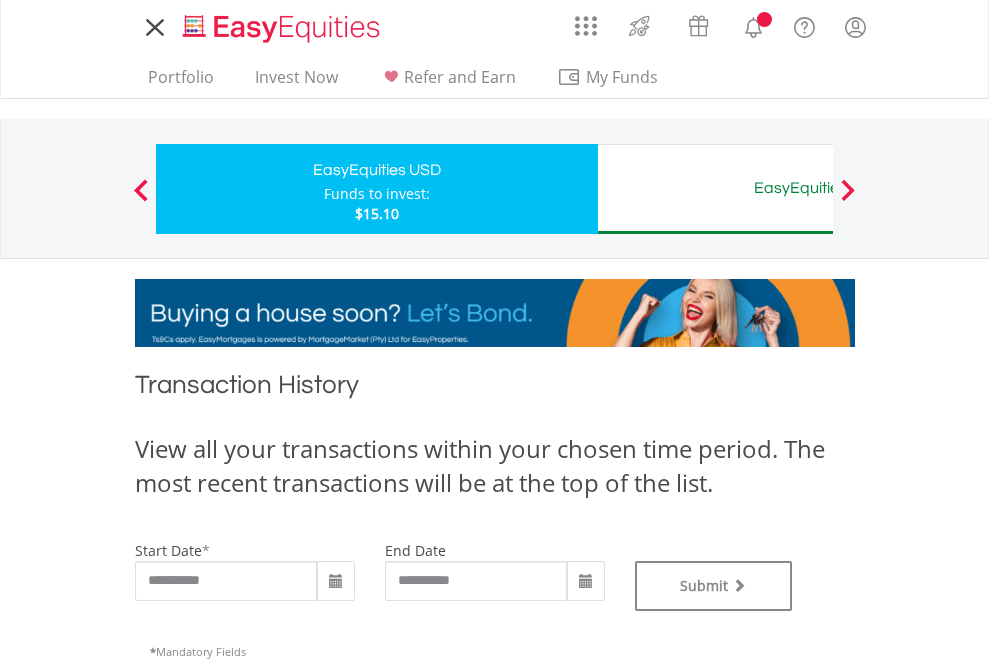 scroll, scrollTop: 0, scrollLeft: 0, axis: both 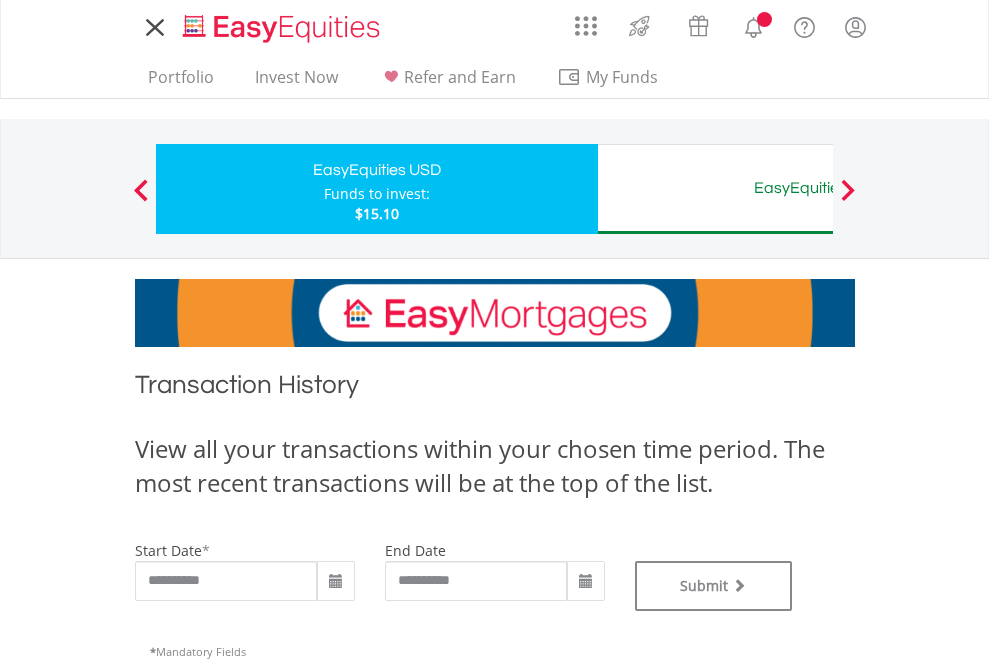 type on "**********" 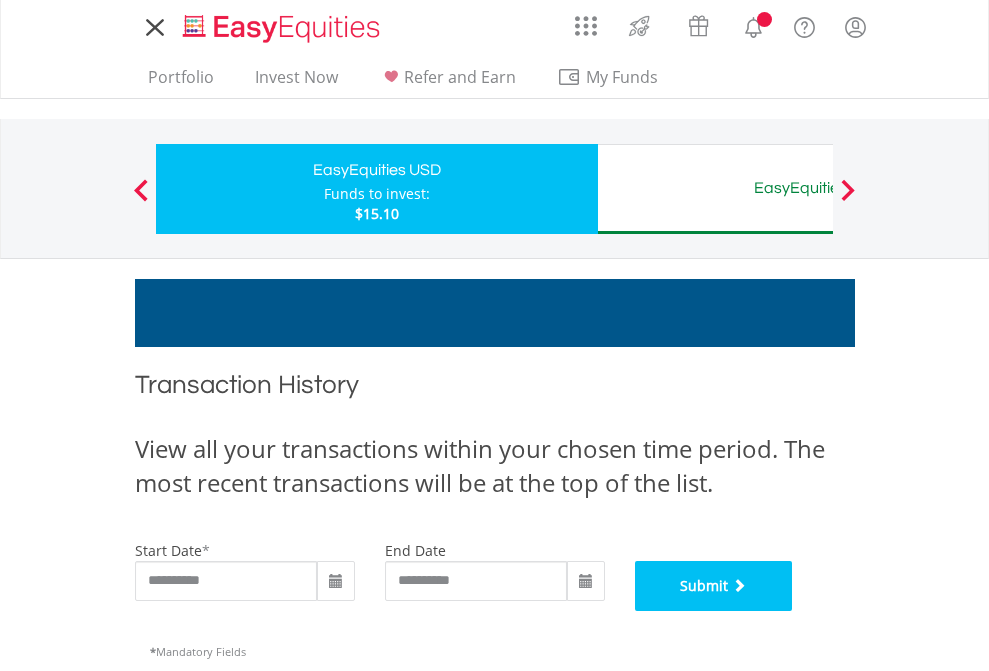 click on "Submit" at bounding box center (714, 586) 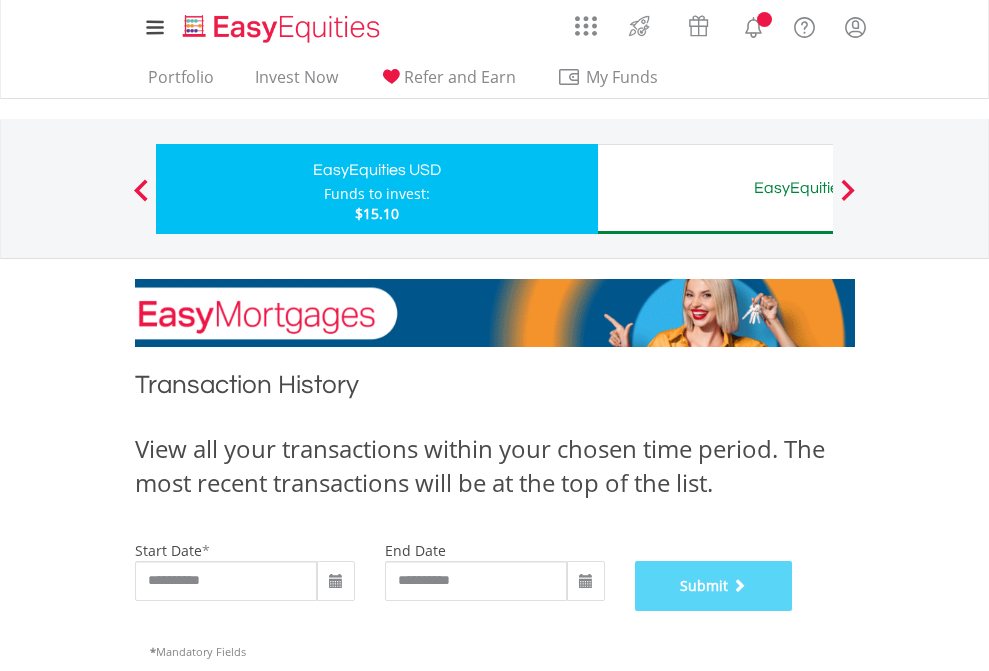 scroll, scrollTop: 811, scrollLeft: 0, axis: vertical 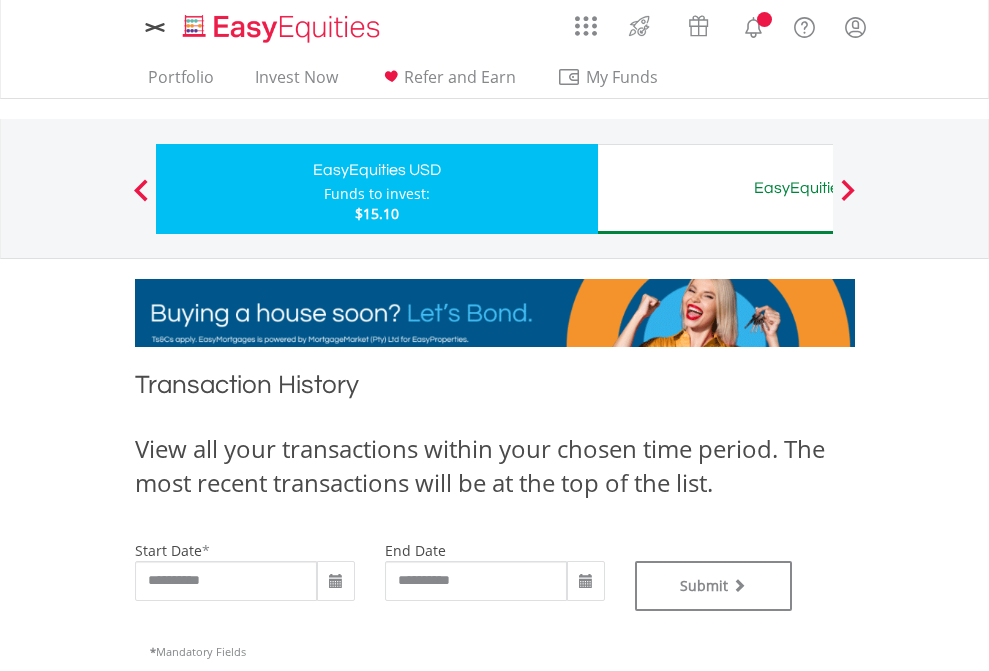 click on "EasyEquities AUD" at bounding box center (818, 188) 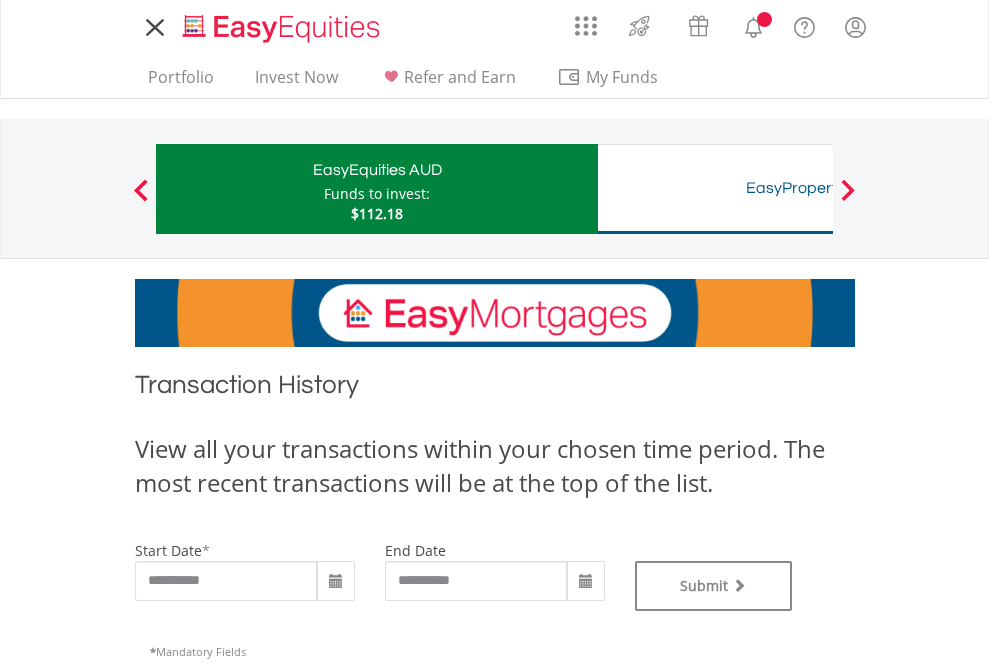 scroll, scrollTop: 0, scrollLeft: 0, axis: both 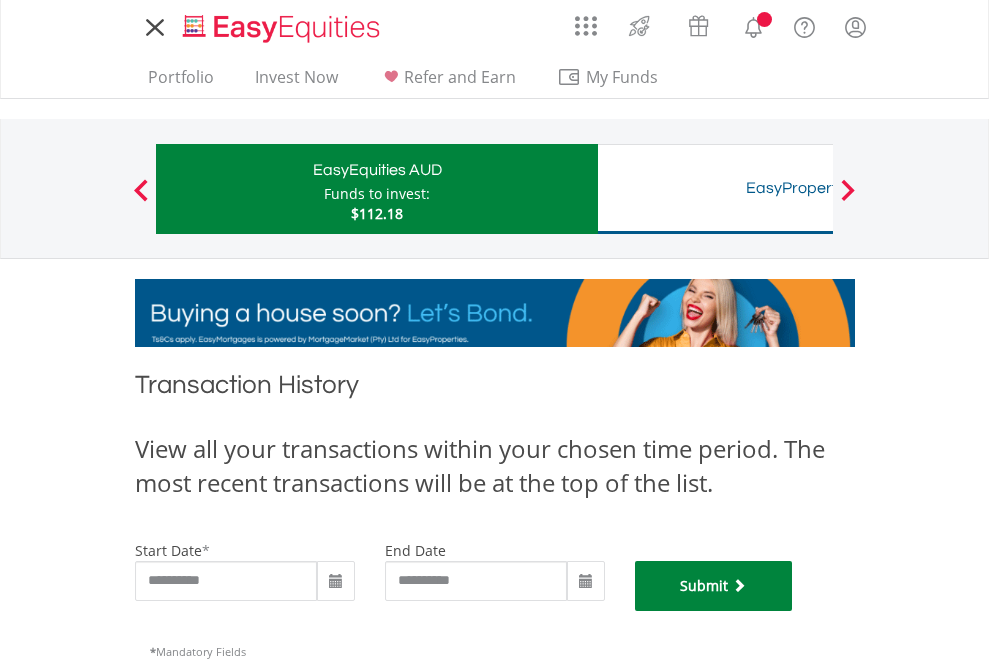 click on "Submit" at bounding box center [714, 586] 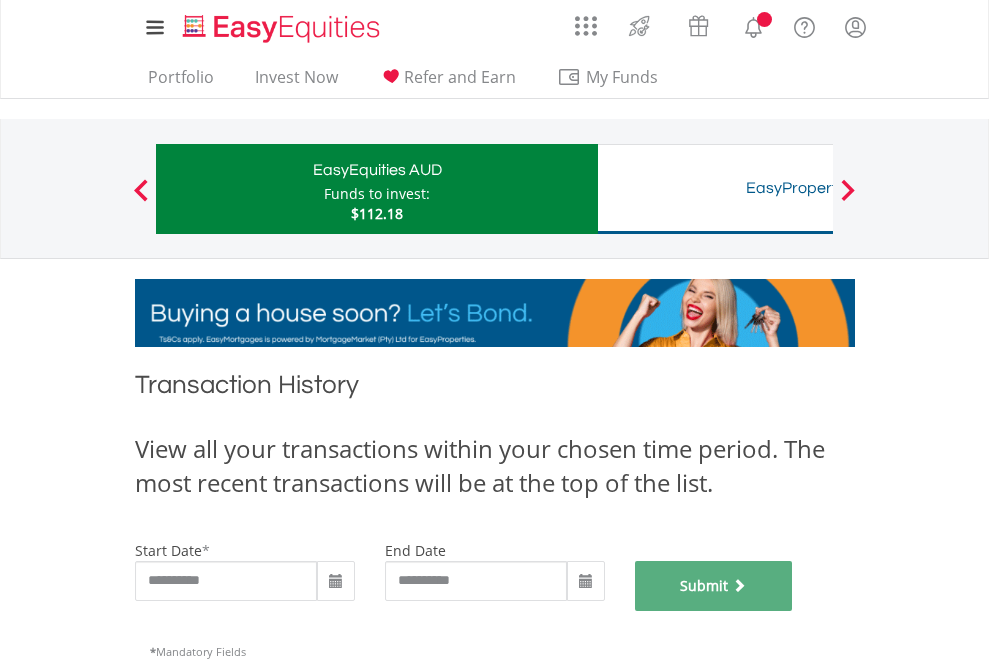 scroll, scrollTop: 811, scrollLeft: 0, axis: vertical 